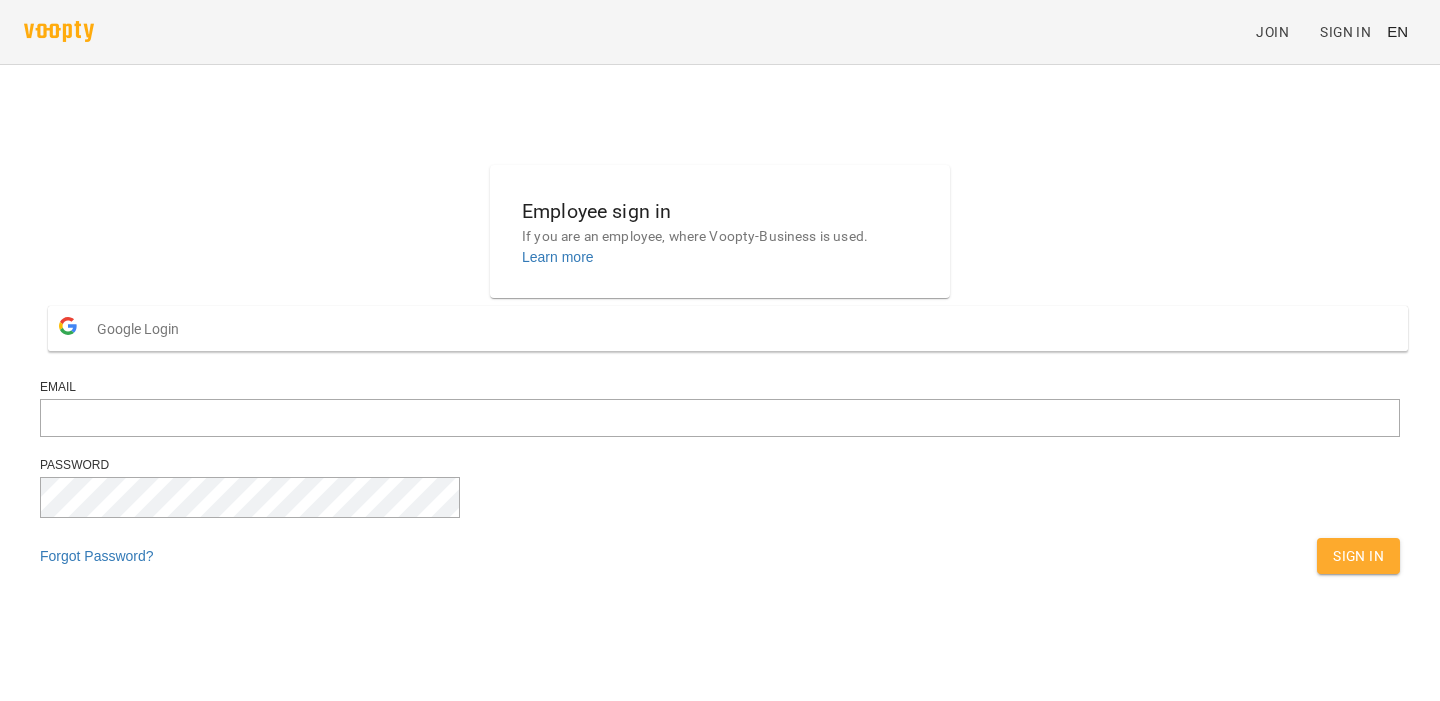 scroll, scrollTop: 0, scrollLeft: 0, axis: both 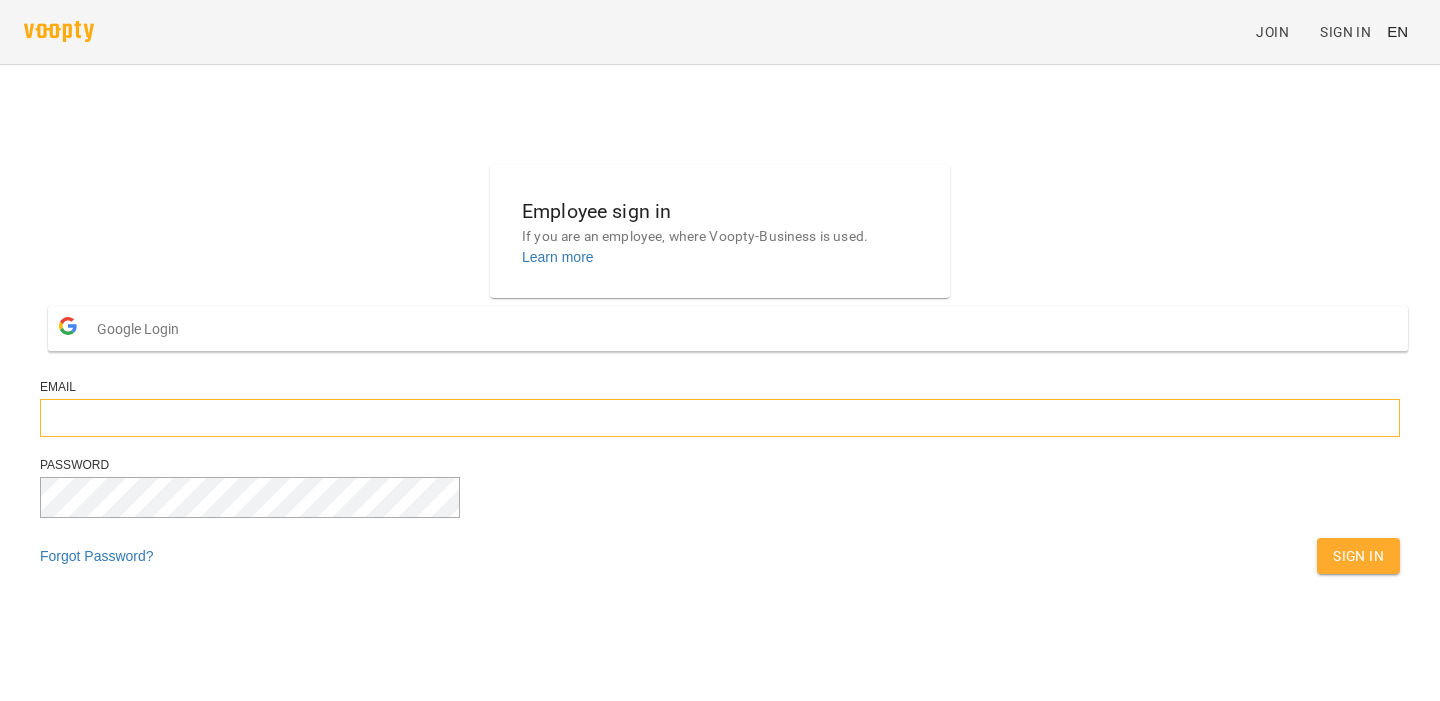 click at bounding box center [720, 418] 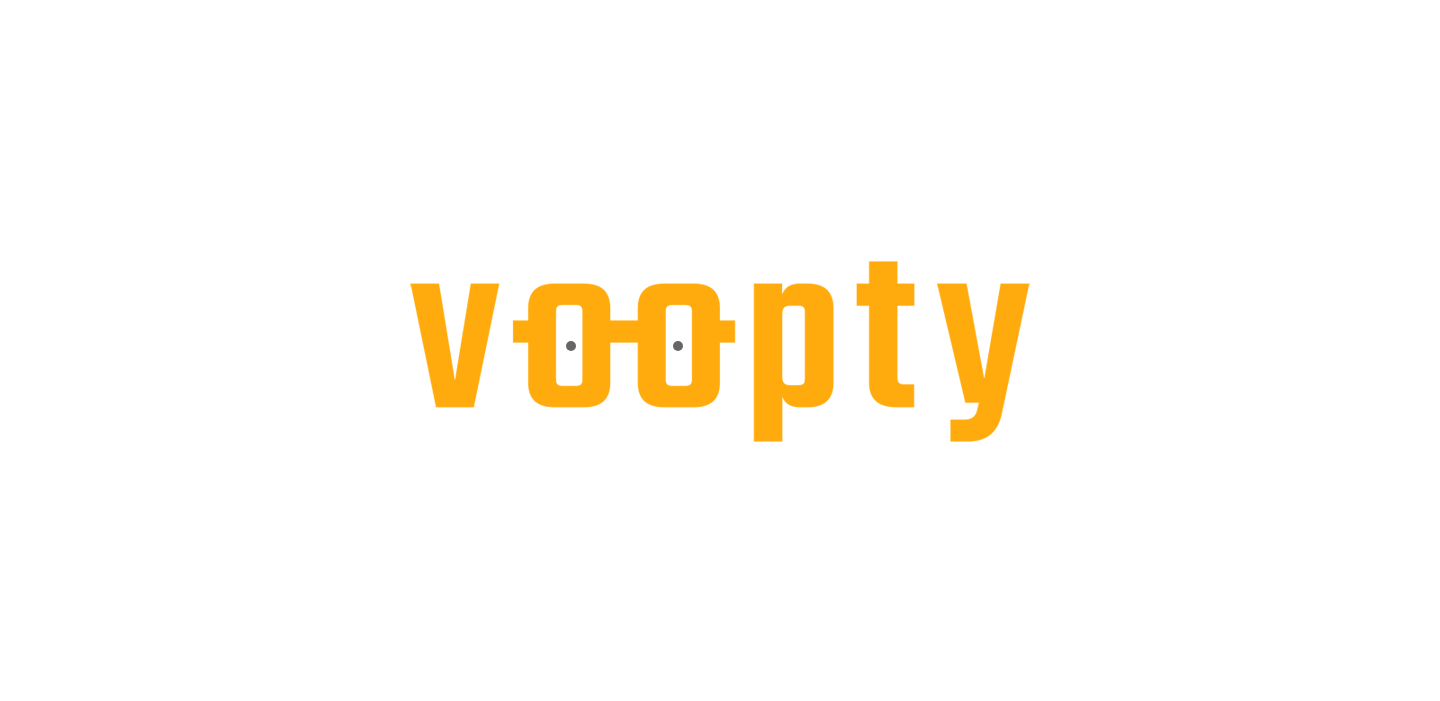 scroll, scrollTop: 0, scrollLeft: 0, axis: both 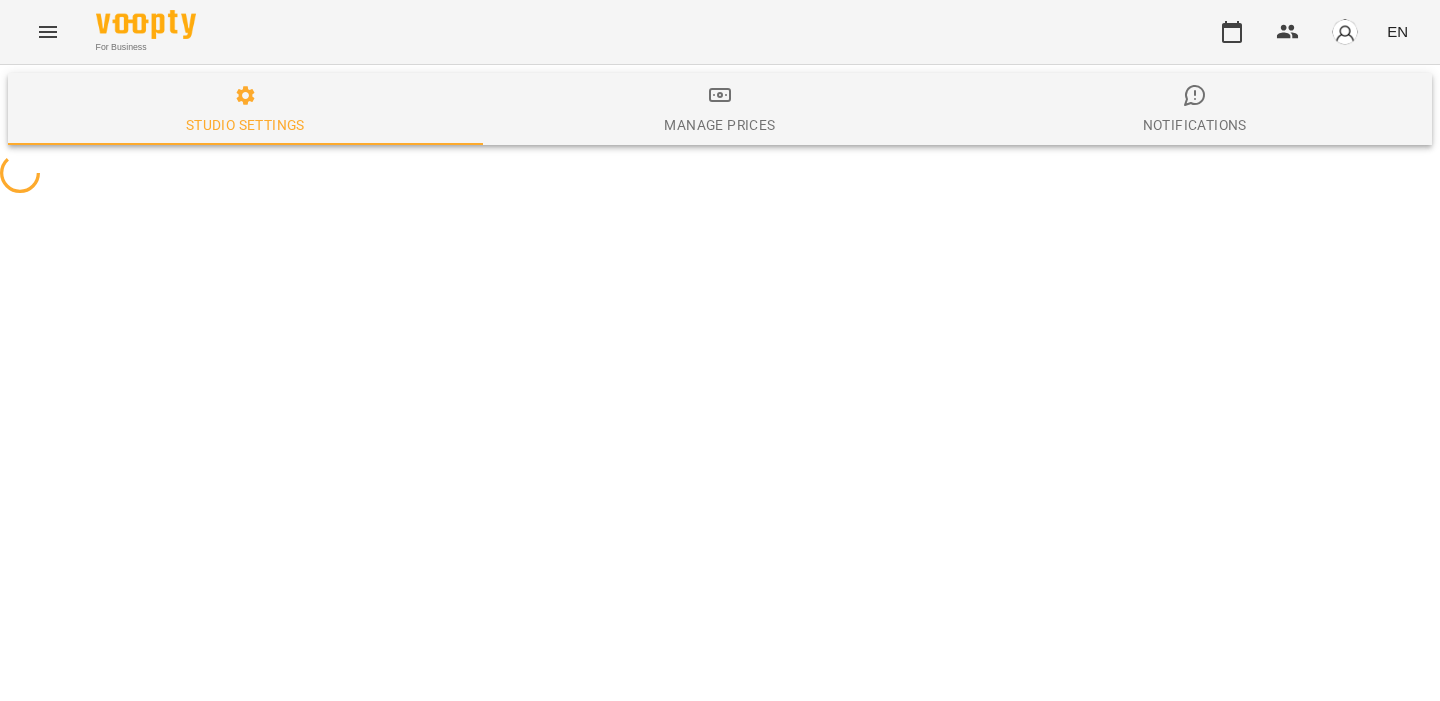select on "**" 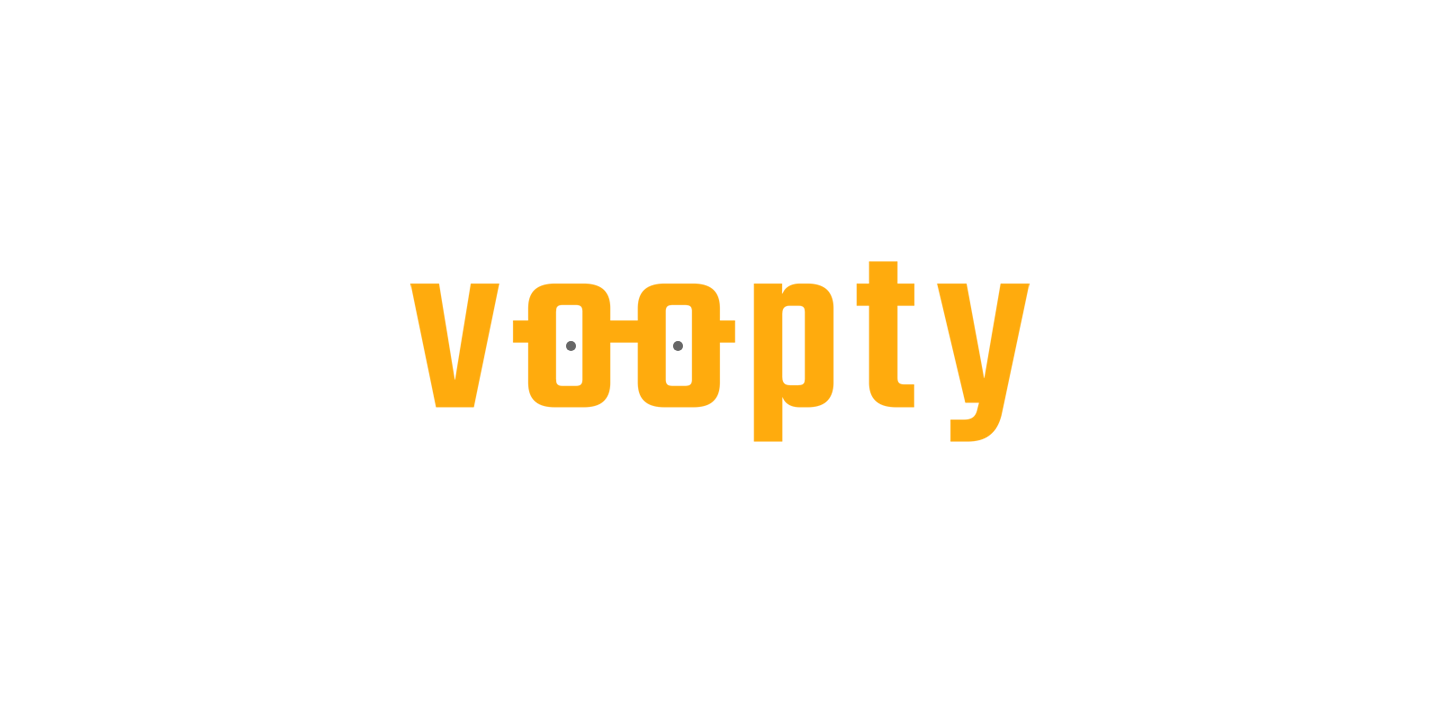 scroll, scrollTop: 0, scrollLeft: 0, axis: both 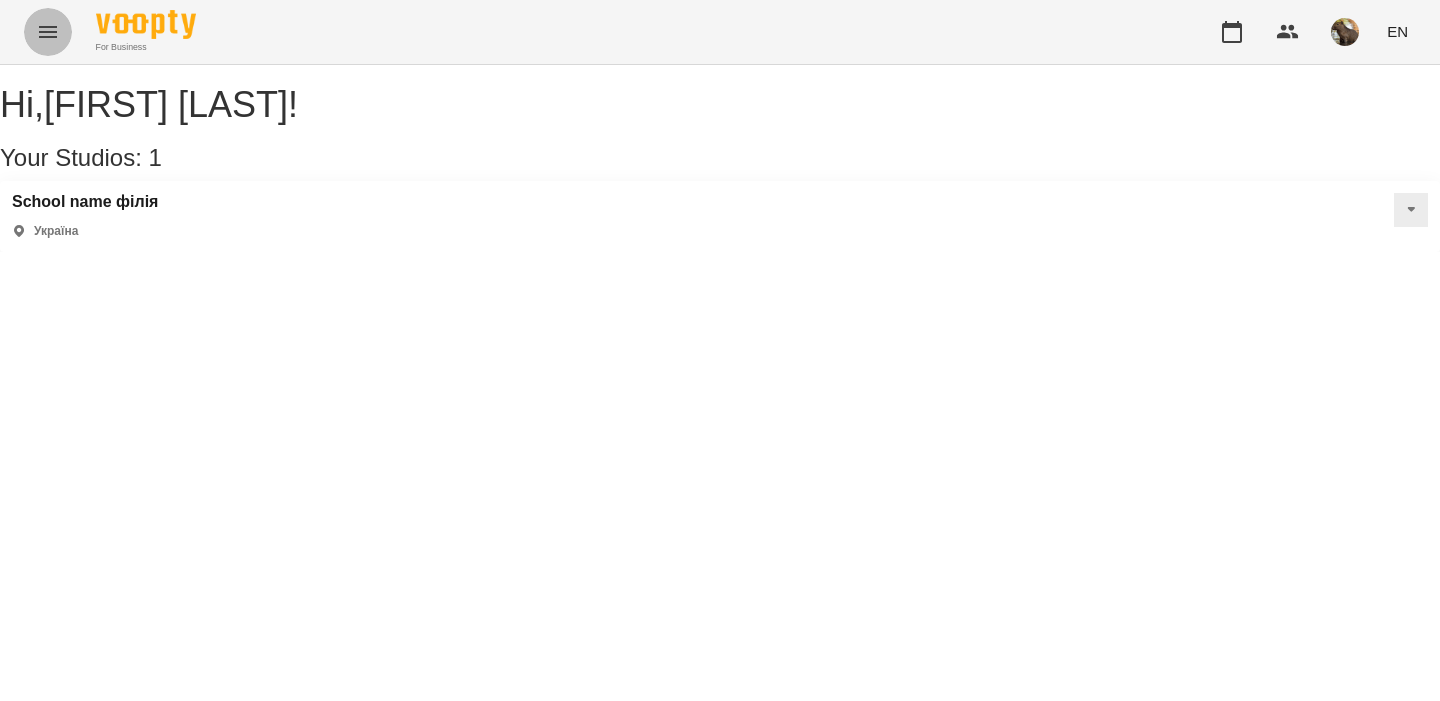 click 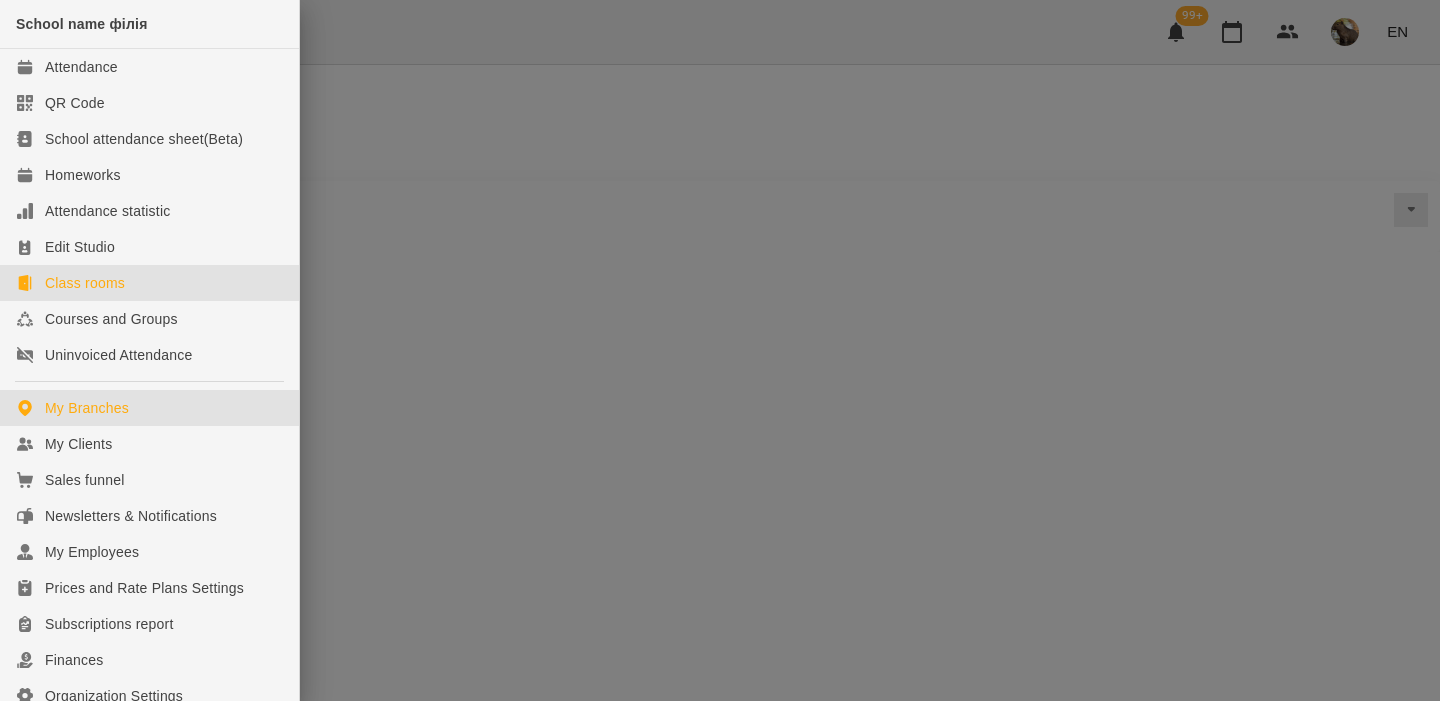 click on "Class rooms" at bounding box center [85, 283] 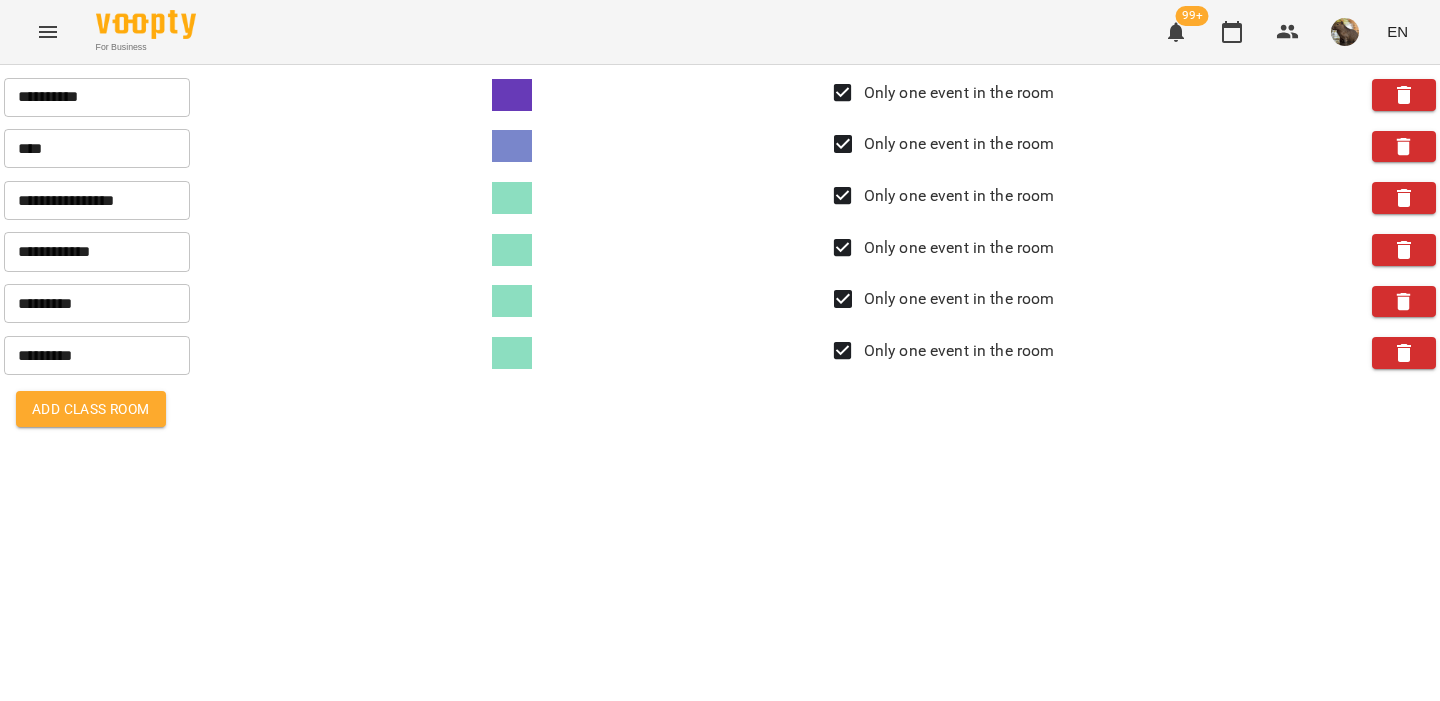 click on "EN" at bounding box center [1397, 31] 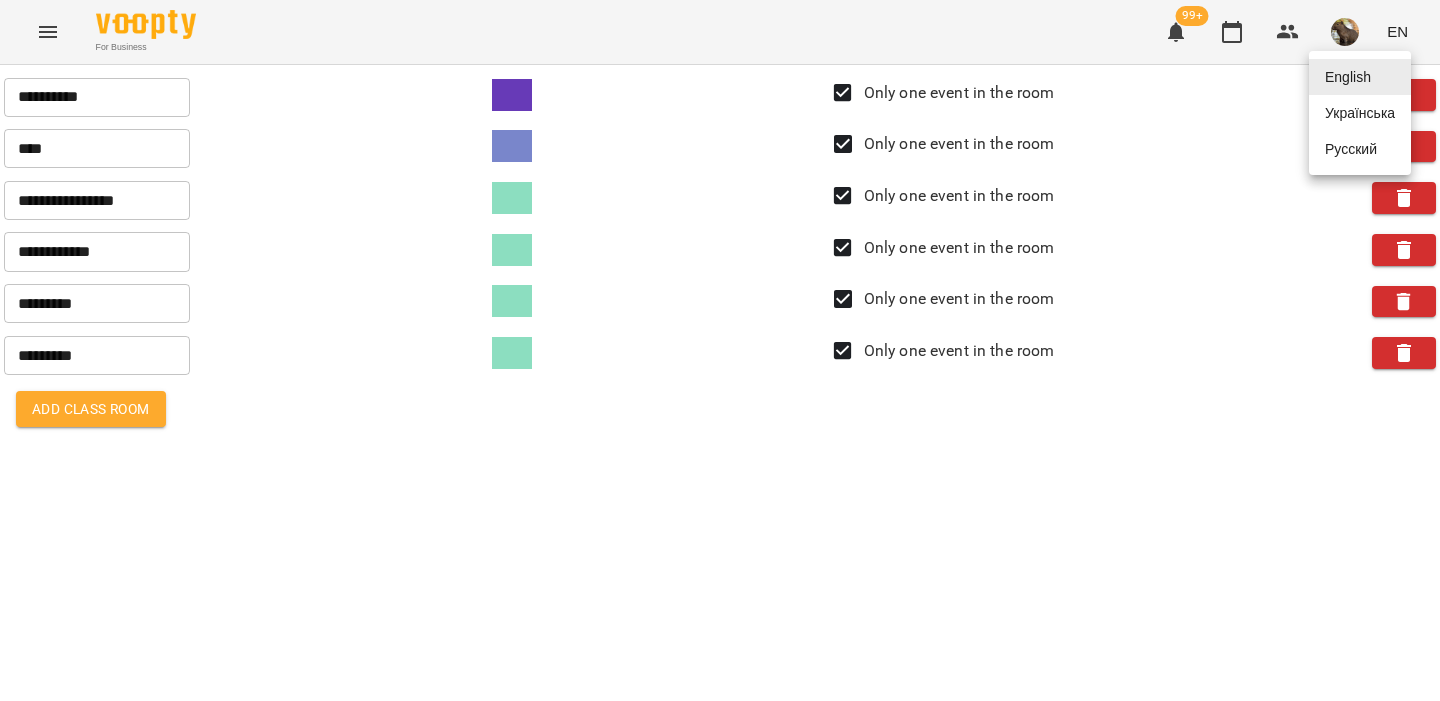 click on "Українська" at bounding box center (1360, 113) 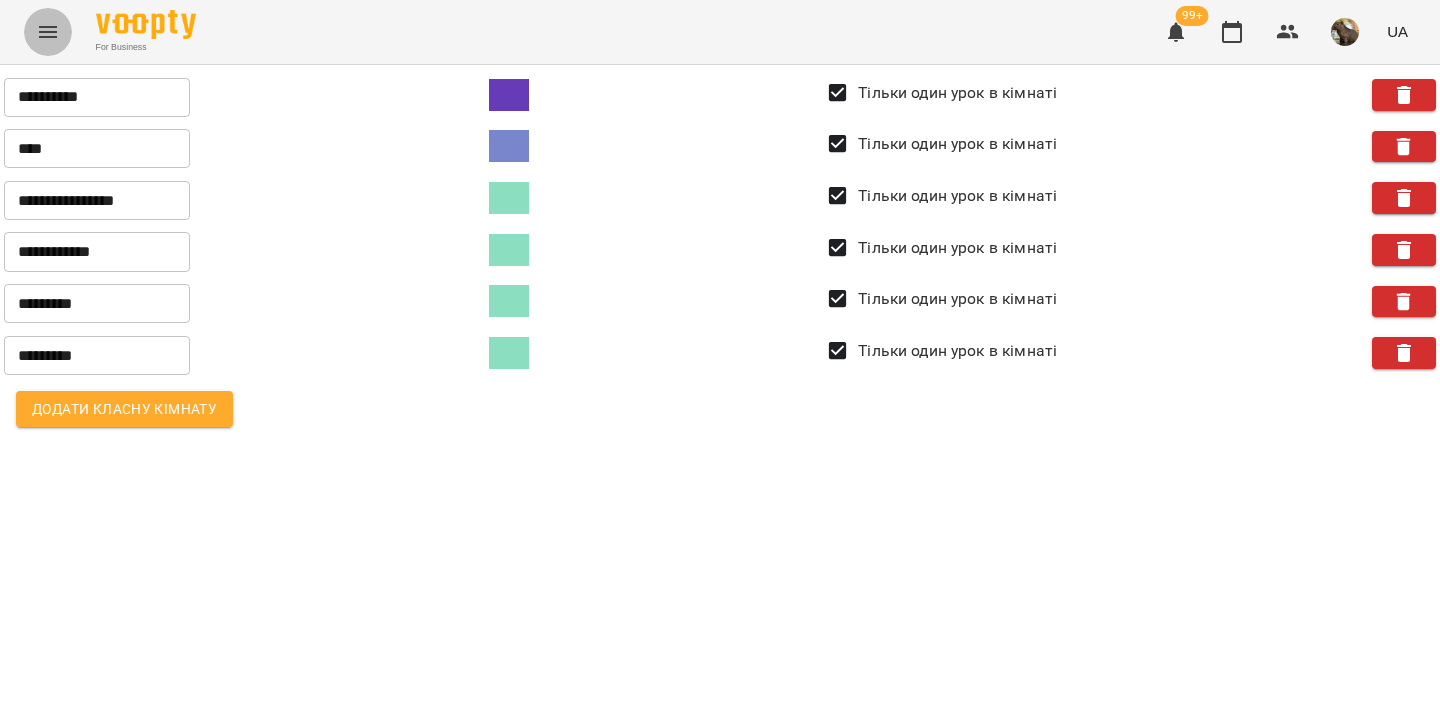 click 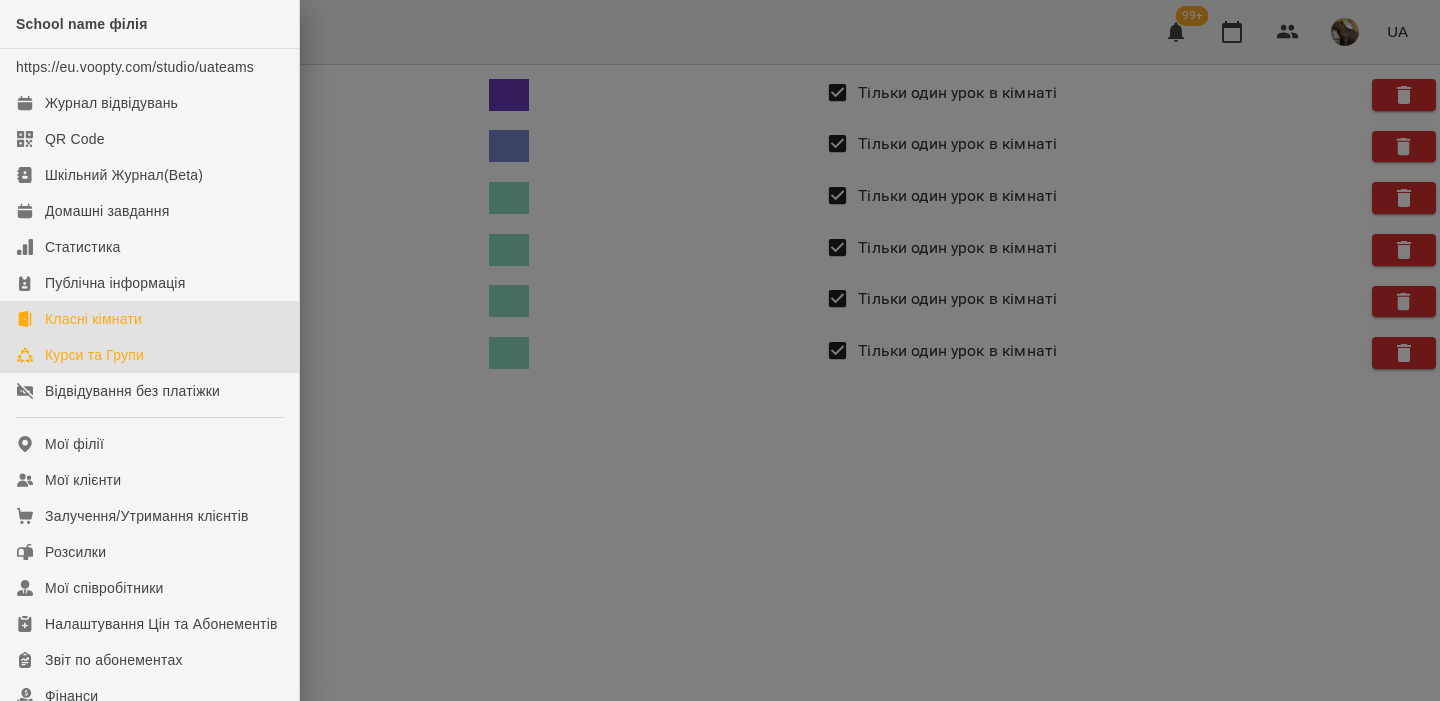 click on "Курси та Групи" at bounding box center (94, 355) 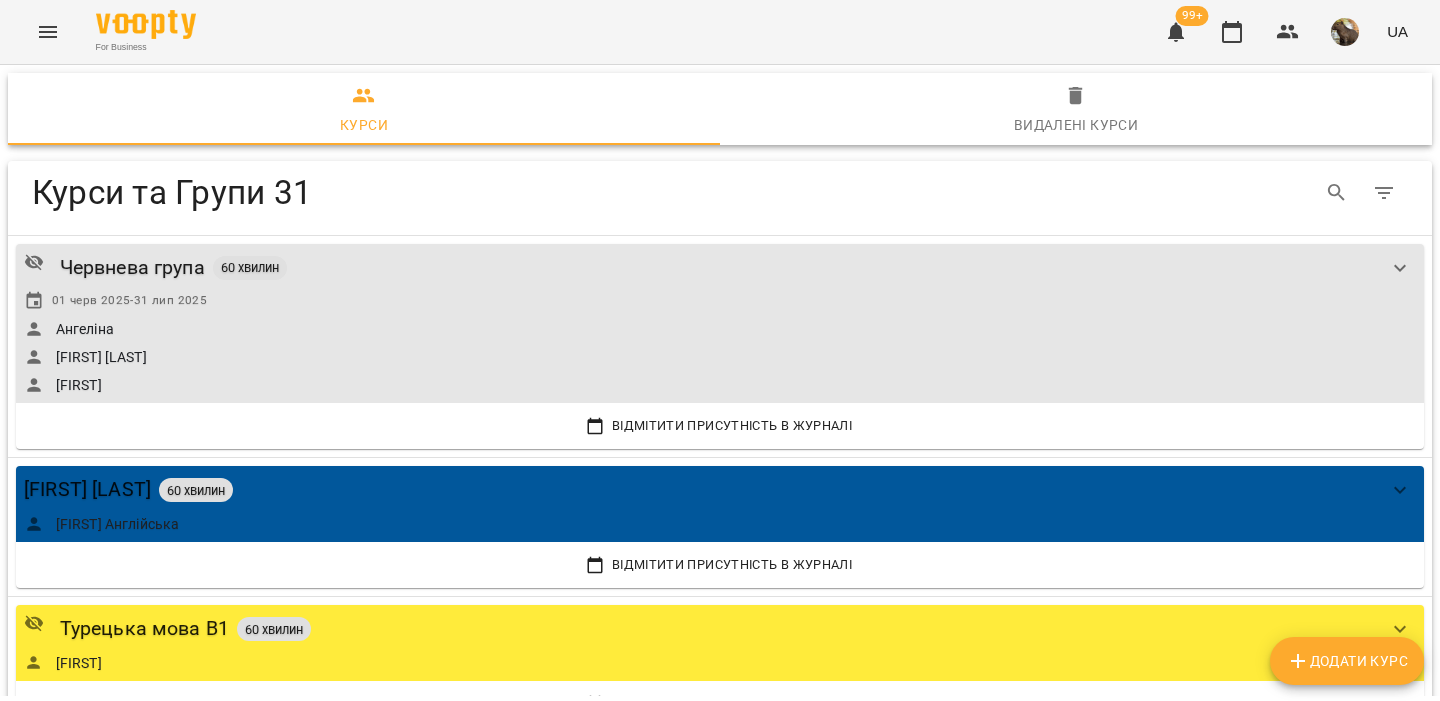 click on "Додати Курс" at bounding box center [1347, 661] 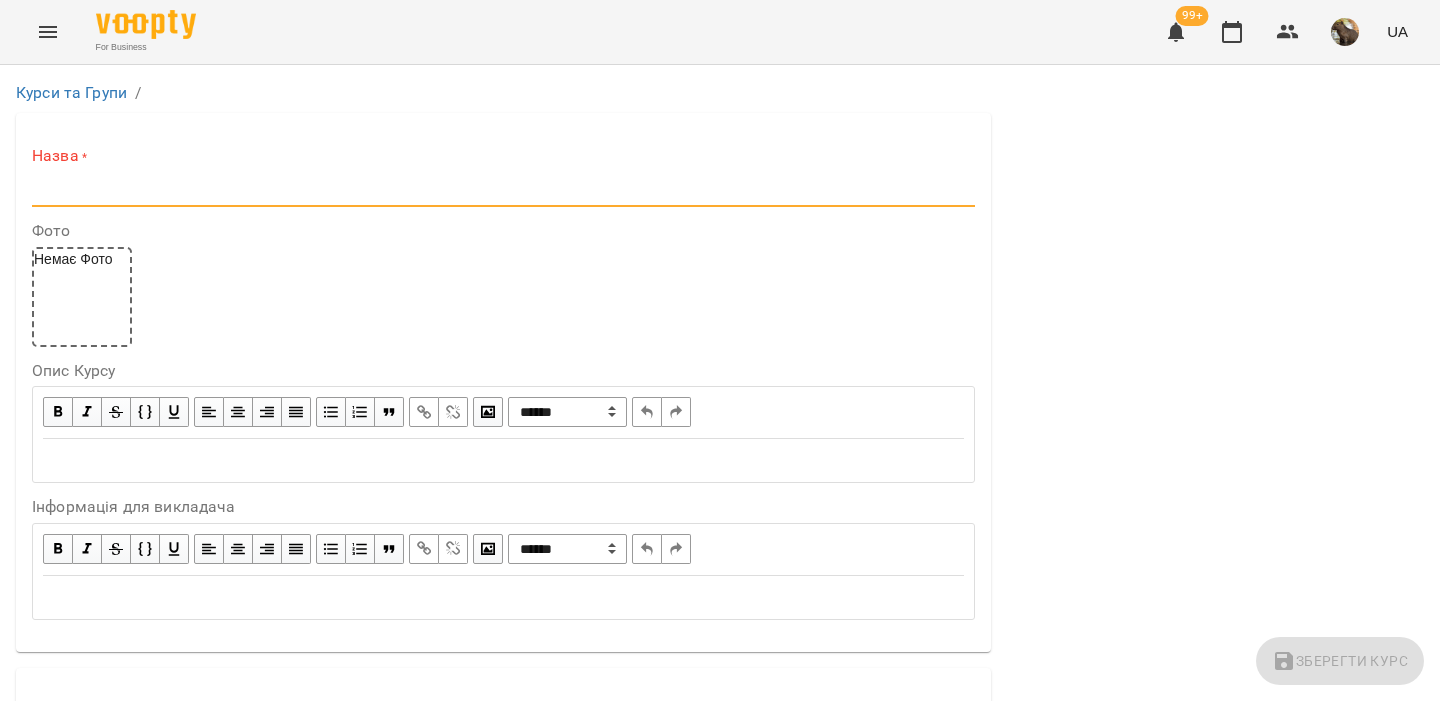 click at bounding box center (503, 191) 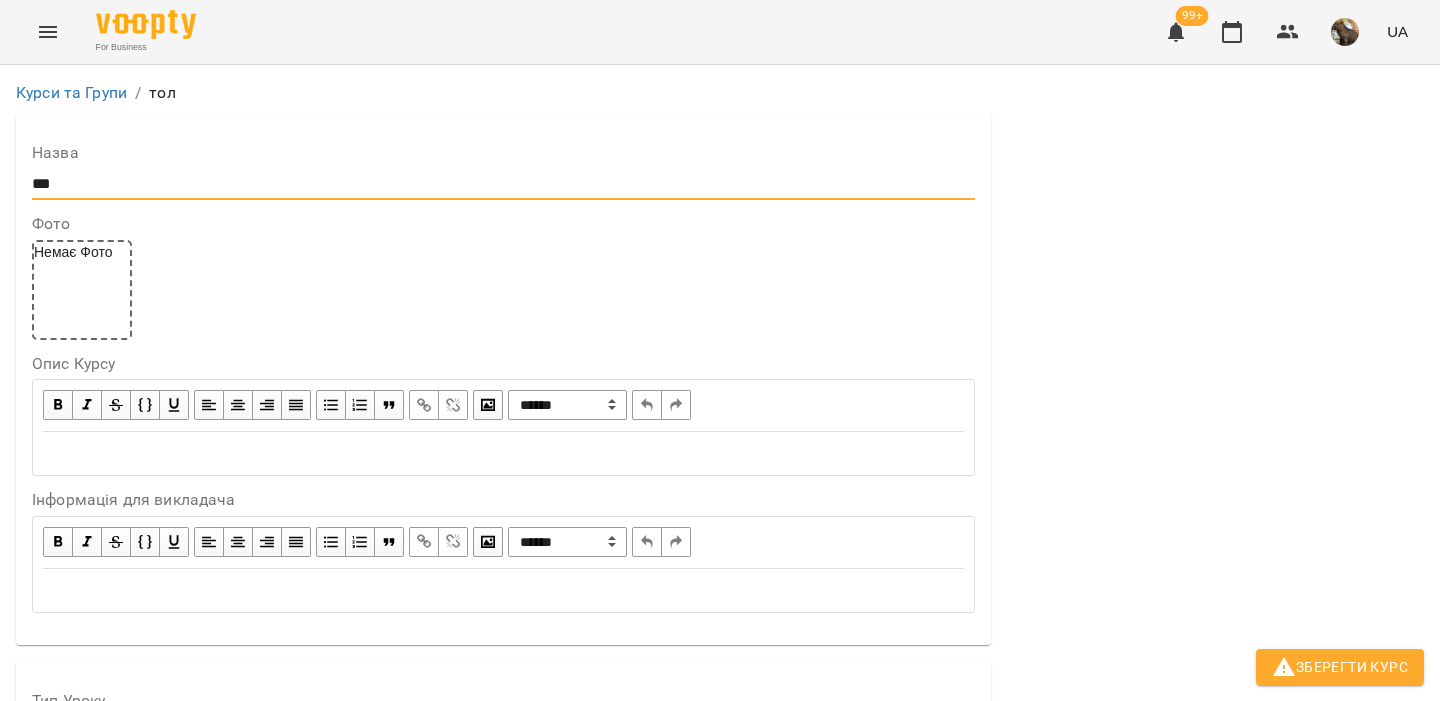 type on "***" 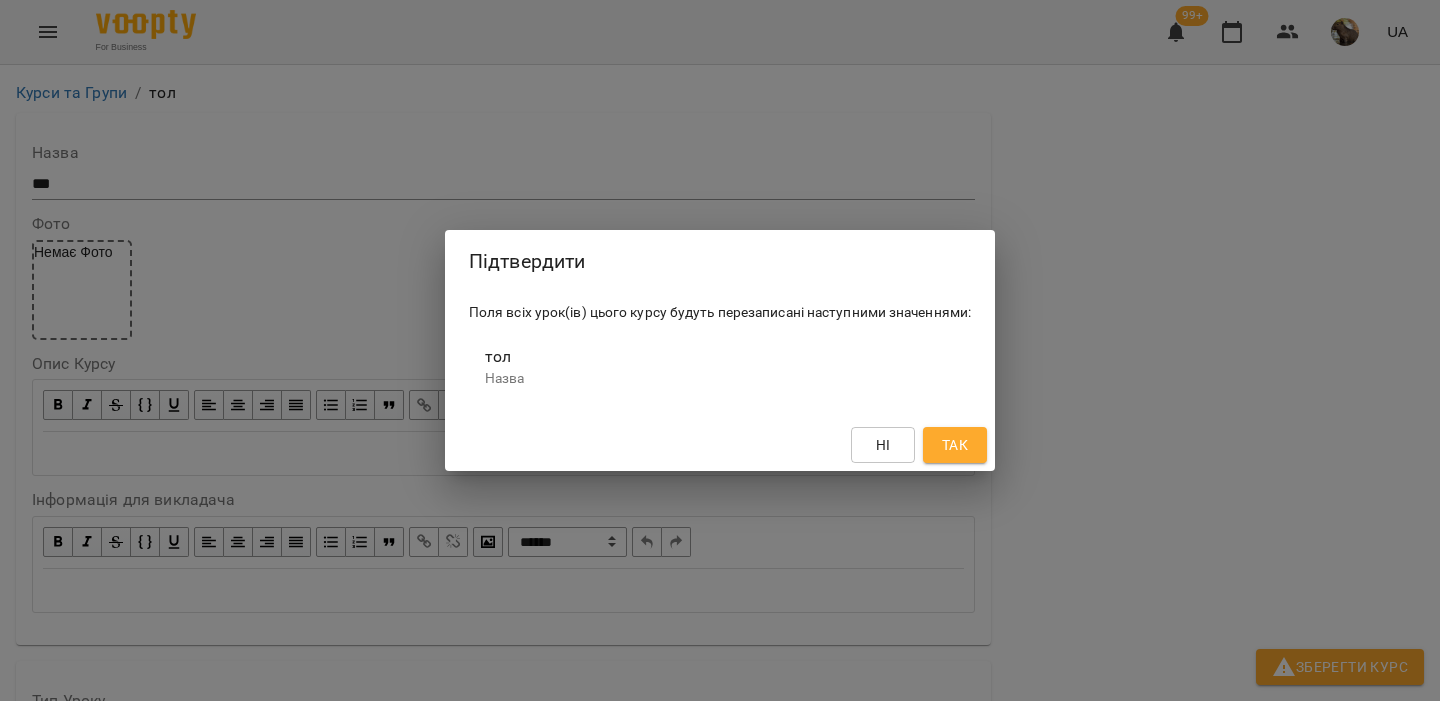 click on "Так" at bounding box center [955, 445] 